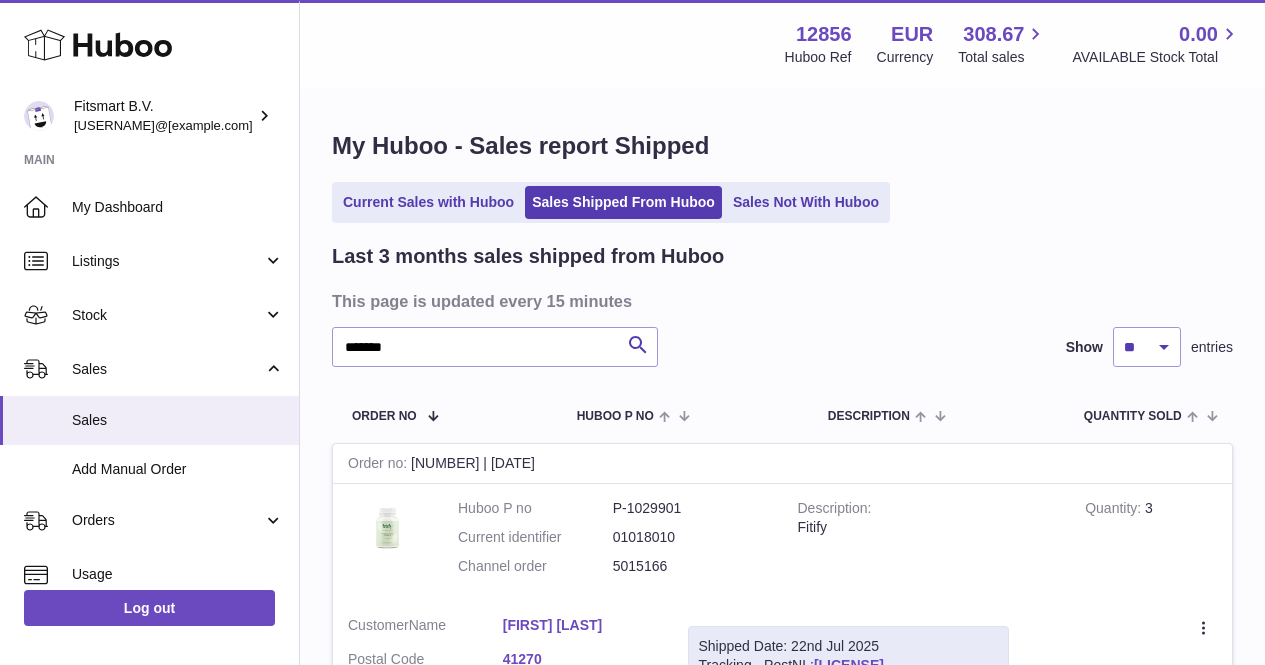 scroll, scrollTop: 245, scrollLeft: 0, axis: vertical 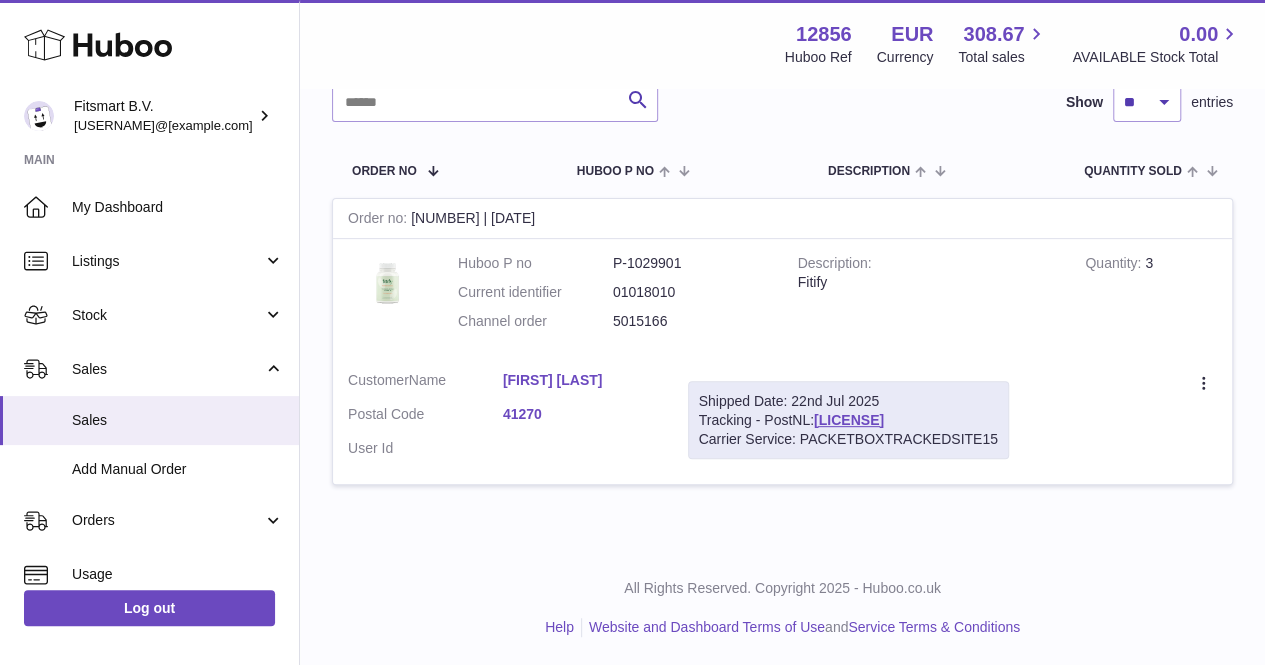 type on "*******" 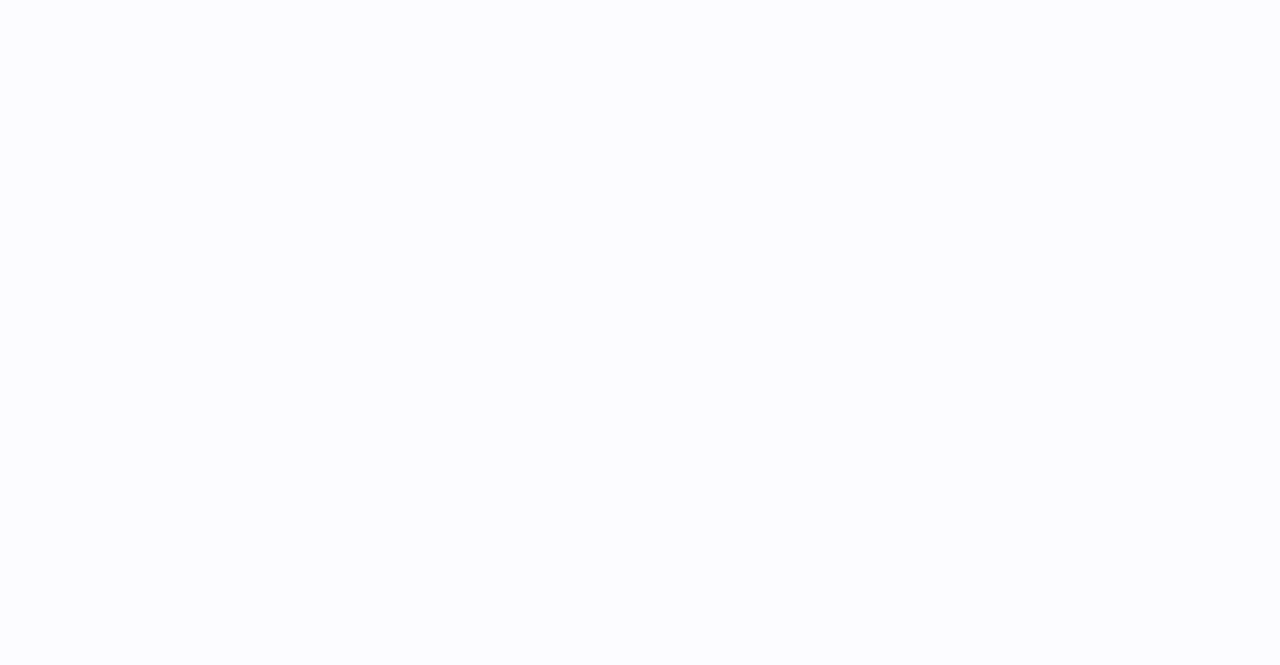 scroll, scrollTop: 0, scrollLeft: 0, axis: both 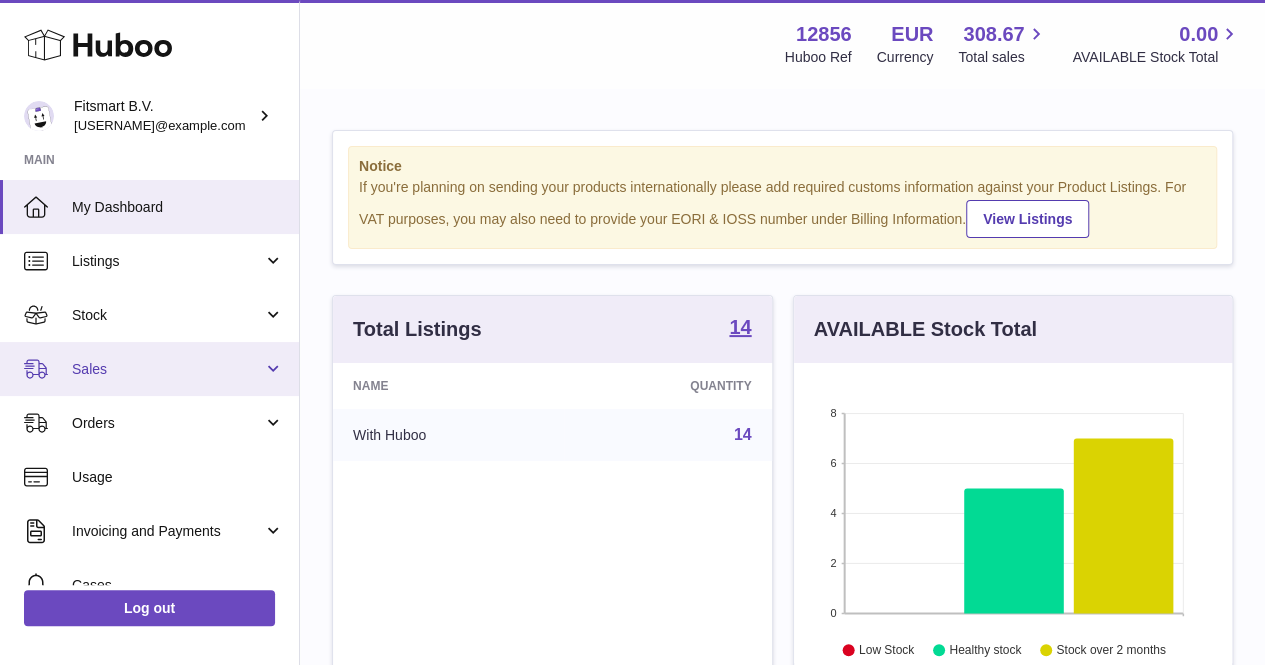 click on "Sales" at bounding box center [149, 369] 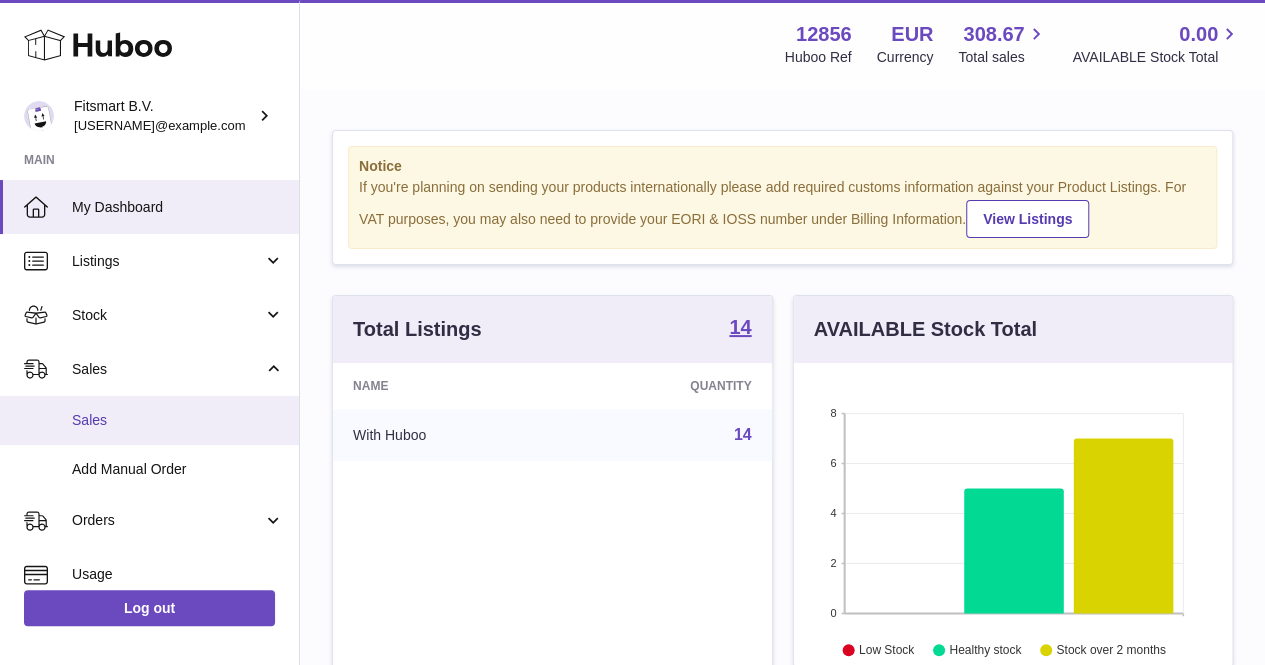 click on "Sales" at bounding box center [178, 420] 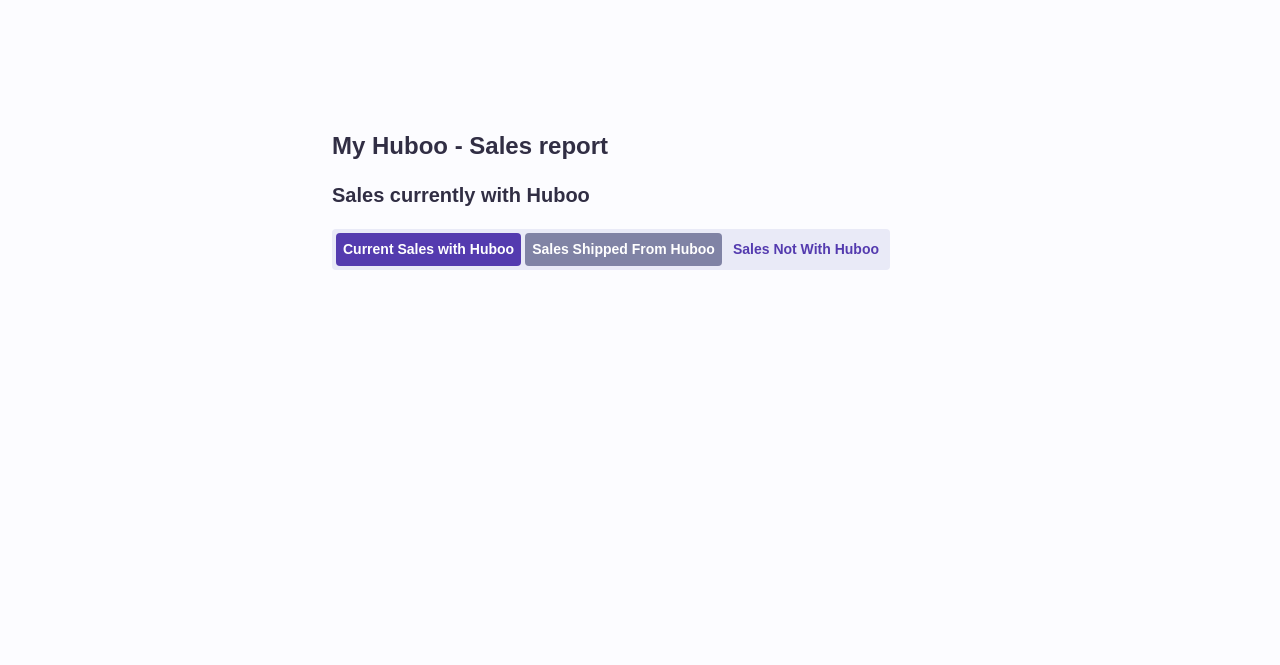scroll, scrollTop: 0, scrollLeft: 0, axis: both 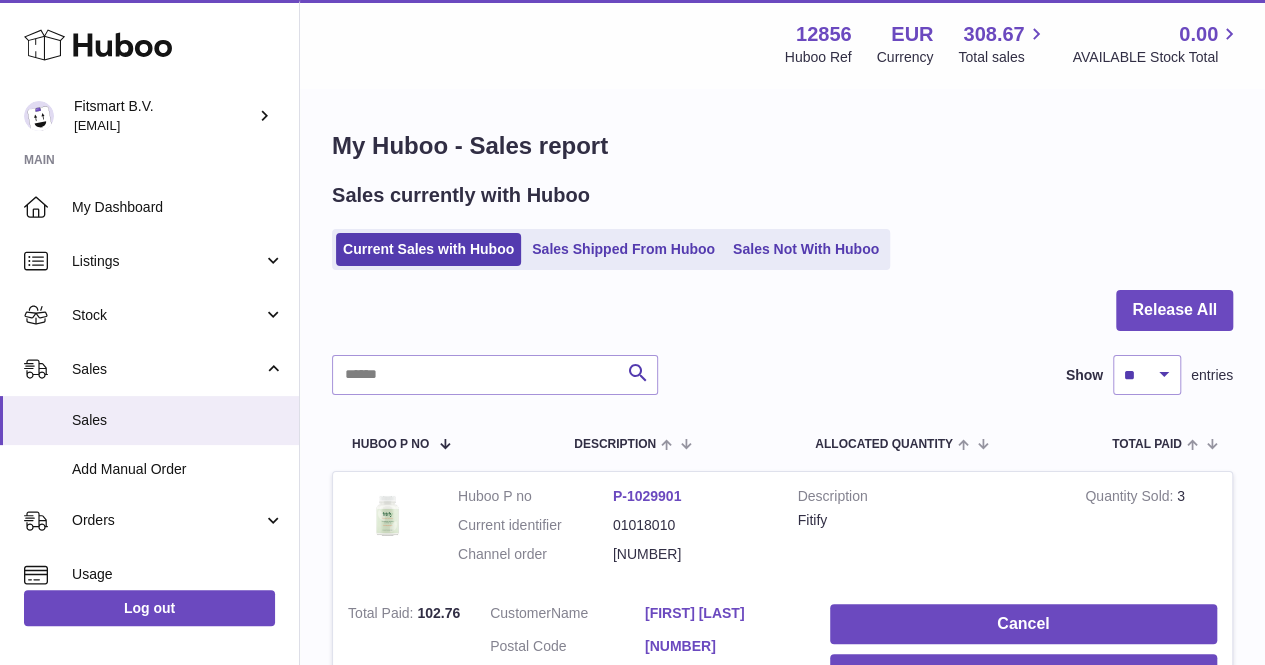 click on "Sales Shipped From Huboo" at bounding box center [623, 249] 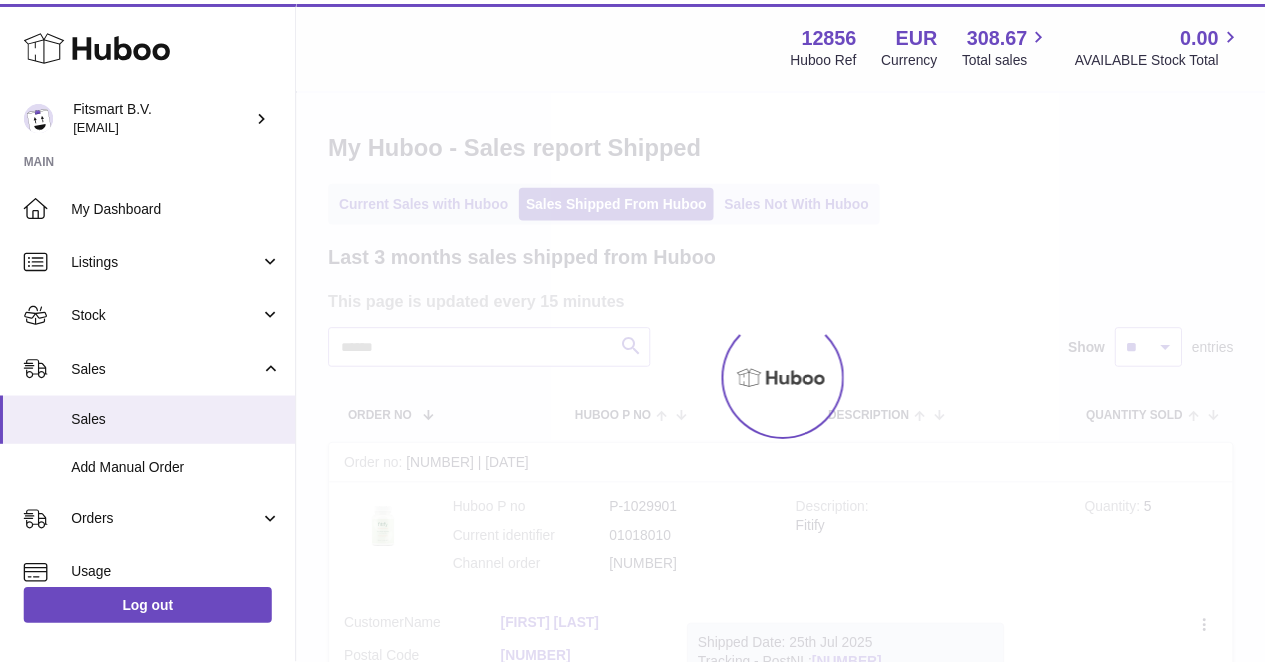 scroll, scrollTop: 0, scrollLeft: 0, axis: both 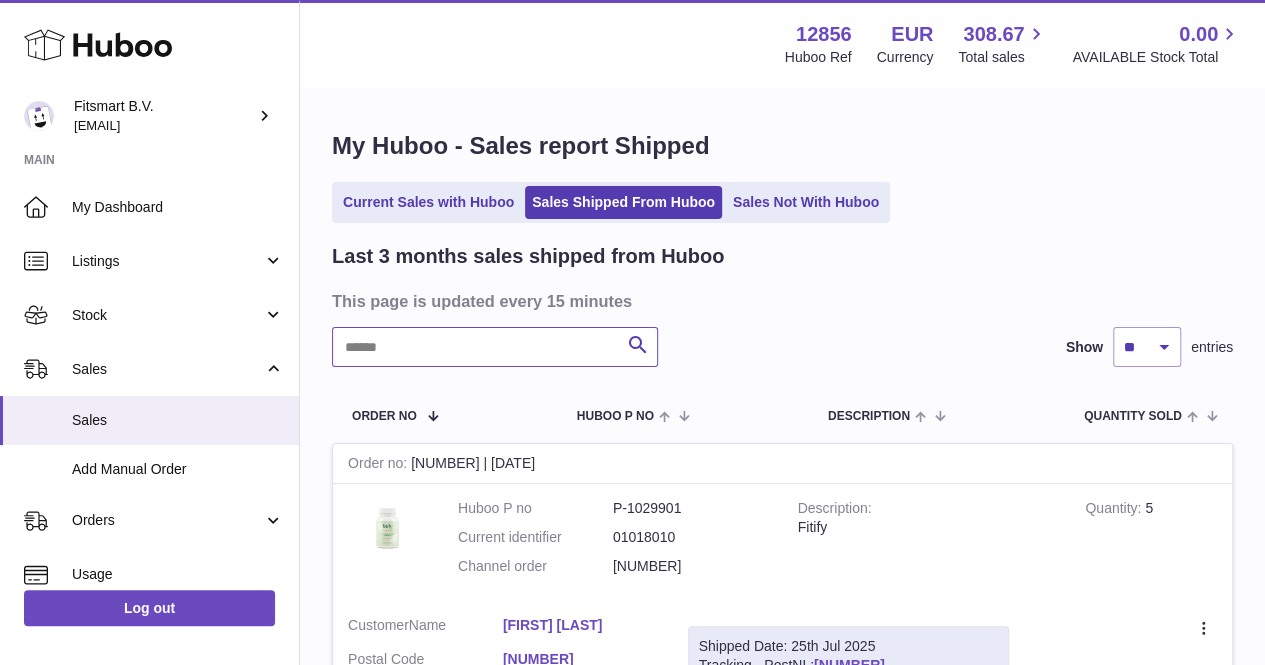 click at bounding box center [495, 347] 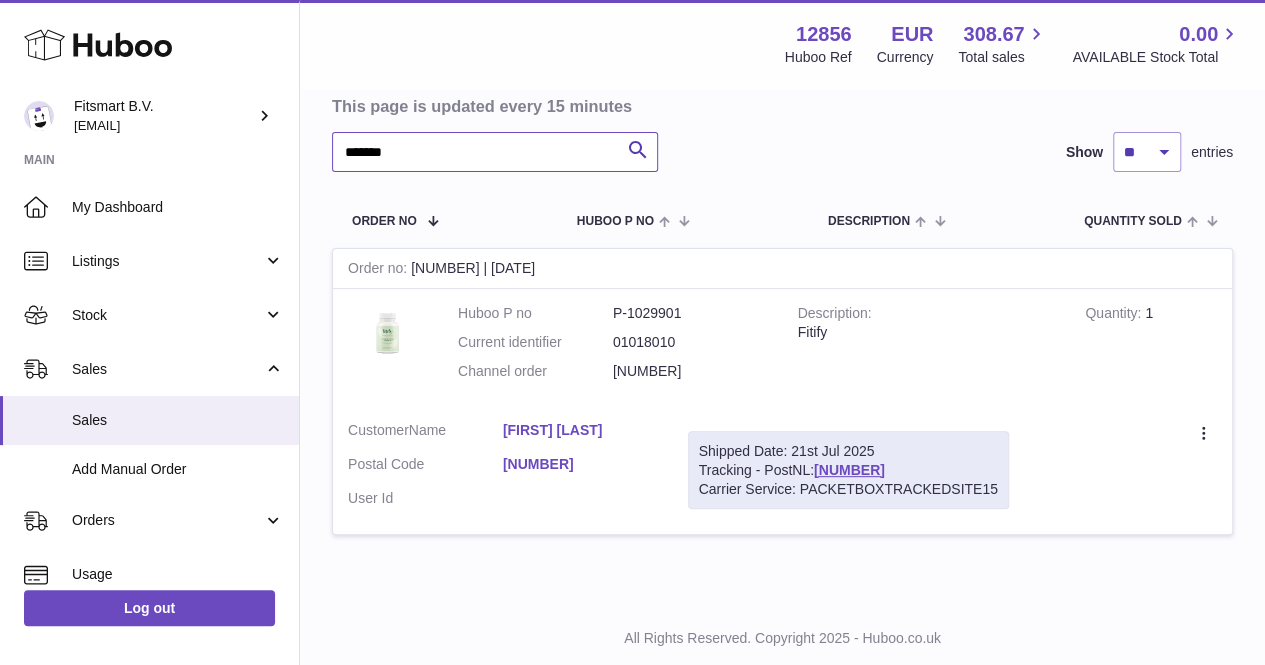 scroll, scrollTop: 196, scrollLeft: 0, axis: vertical 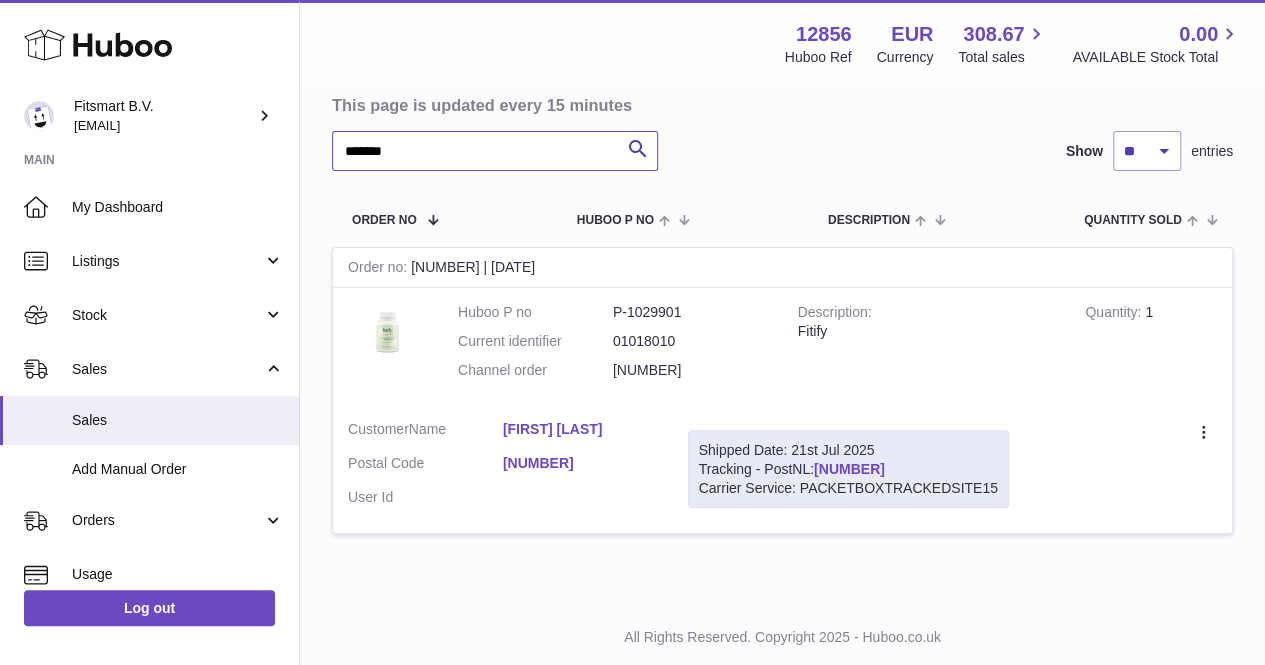 type on "*******" 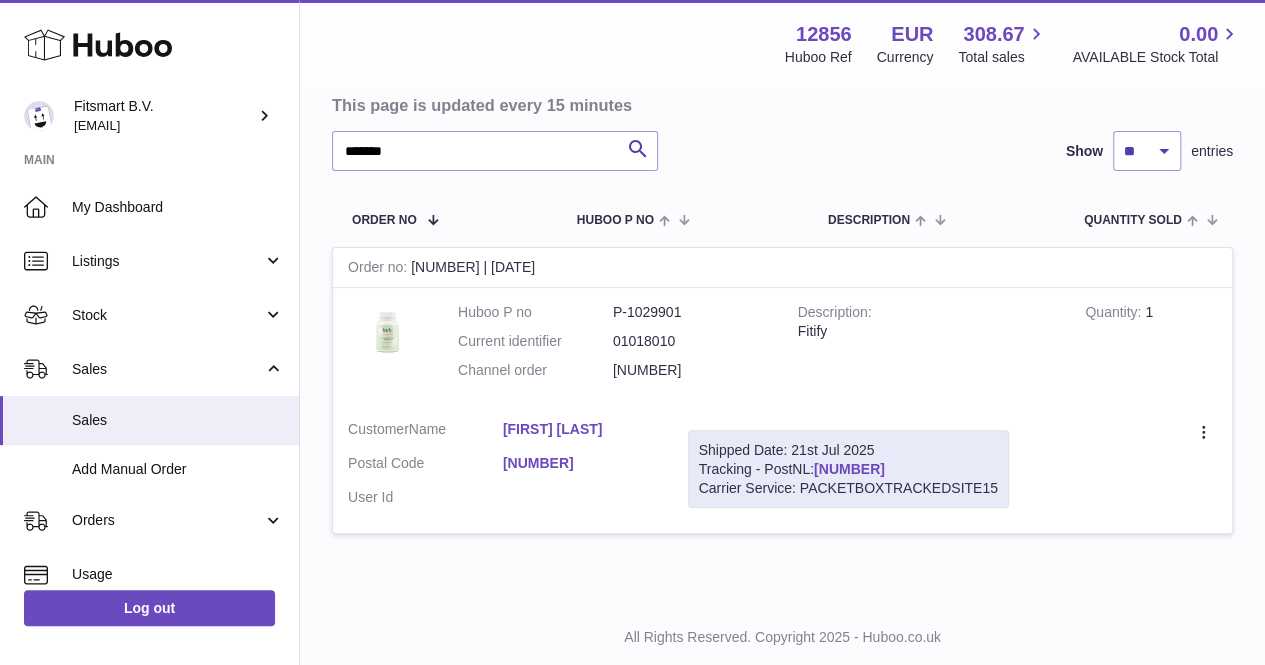 click on "LA632161779NL" at bounding box center (849, 469) 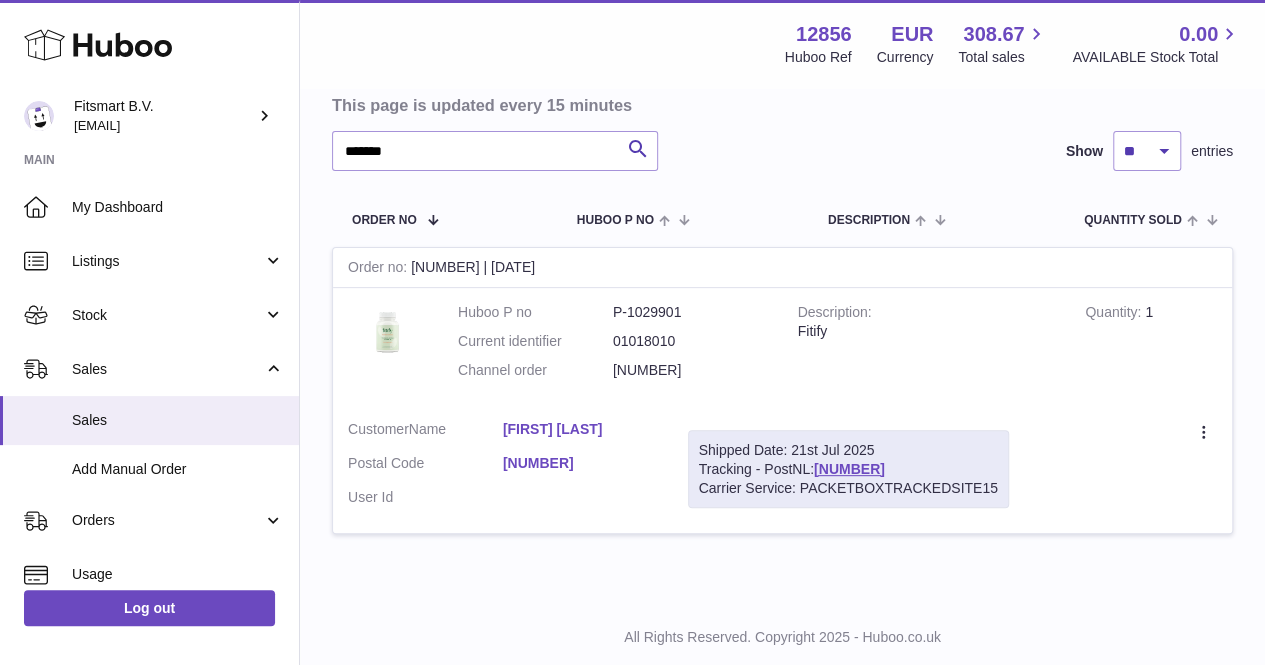 scroll, scrollTop: 0, scrollLeft: 0, axis: both 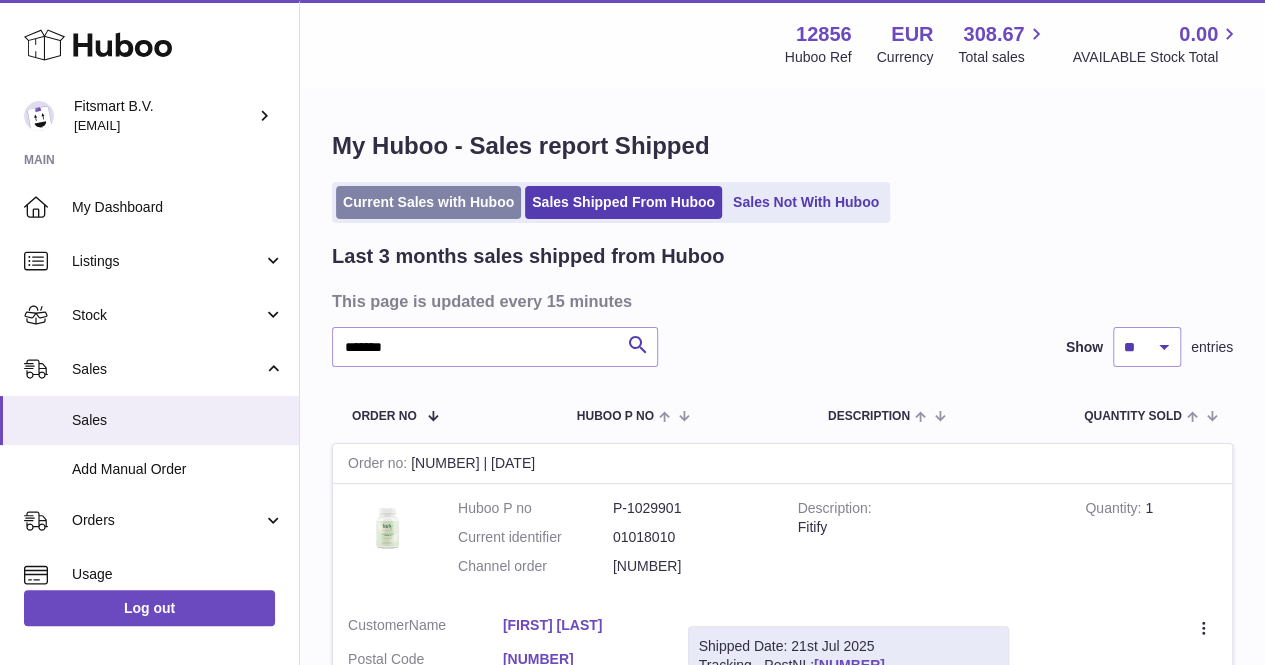 click on "Current Sales with Huboo" at bounding box center (428, 202) 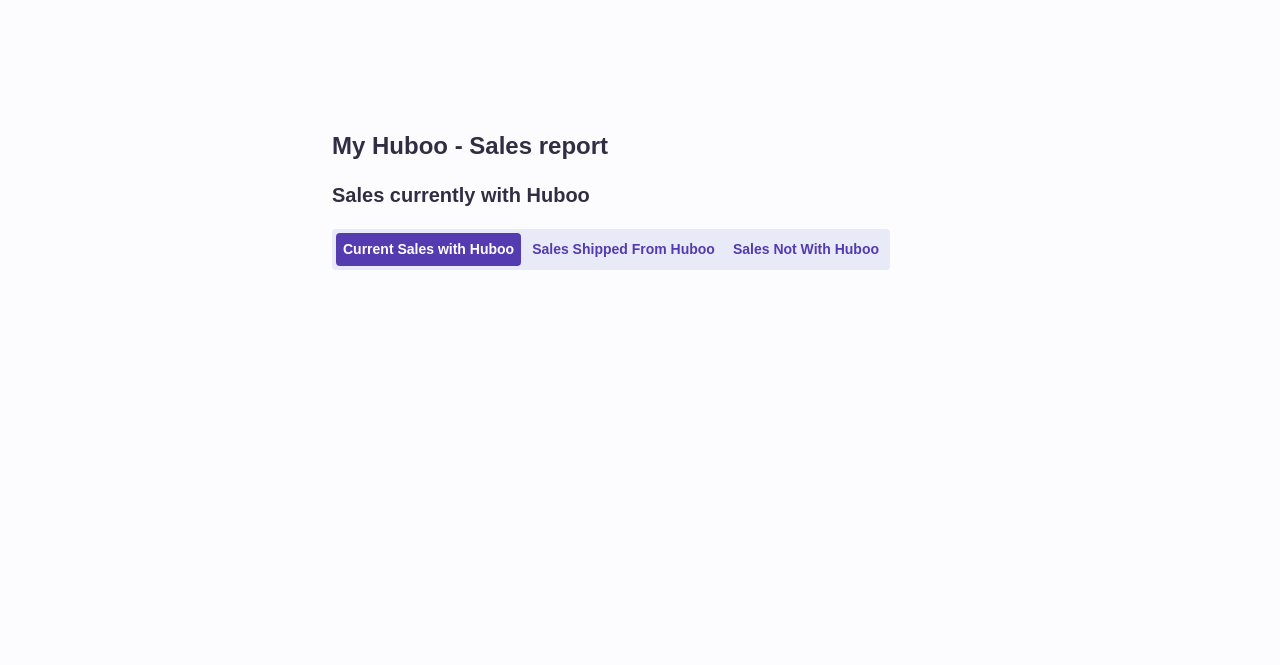 scroll, scrollTop: 0, scrollLeft: 0, axis: both 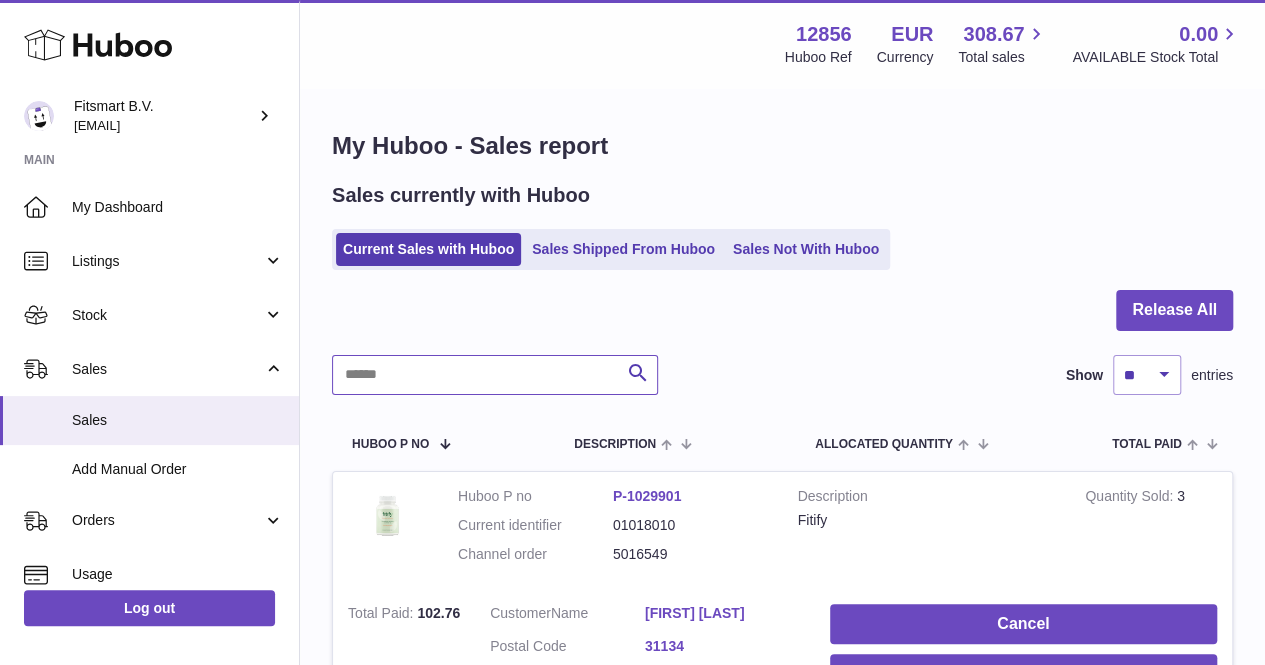 click at bounding box center (495, 375) 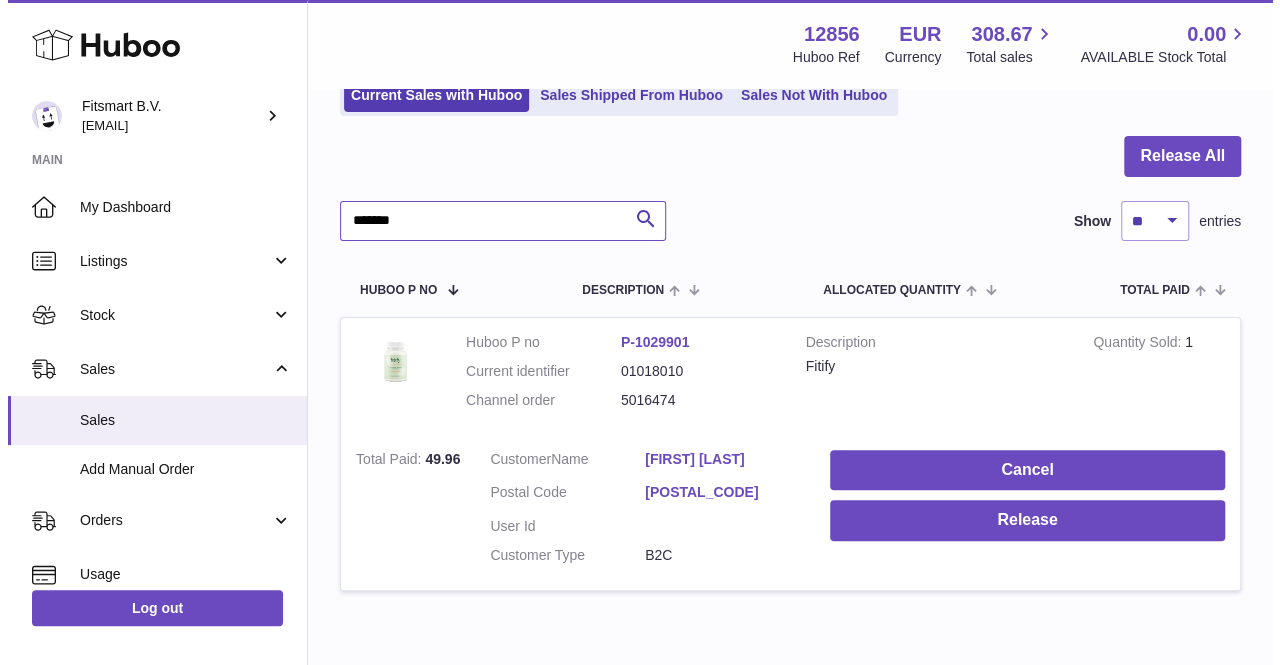 scroll, scrollTop: 155, scrollLeft: 0, axis: vertical 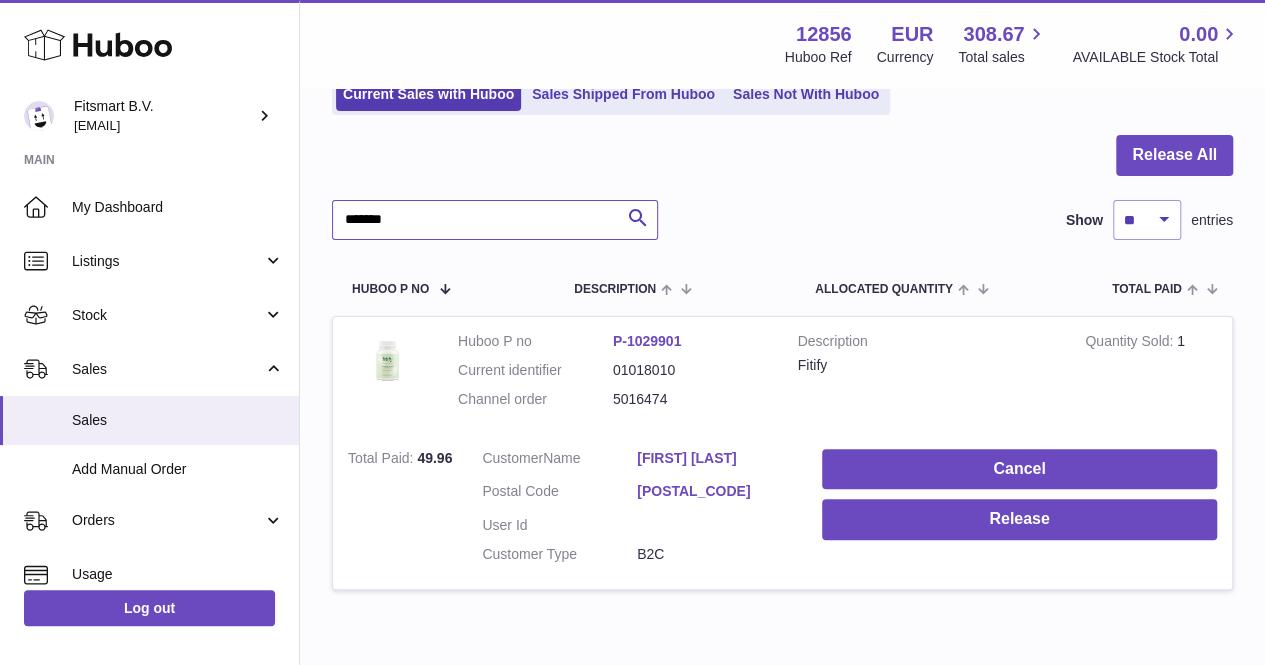 type on "*******" 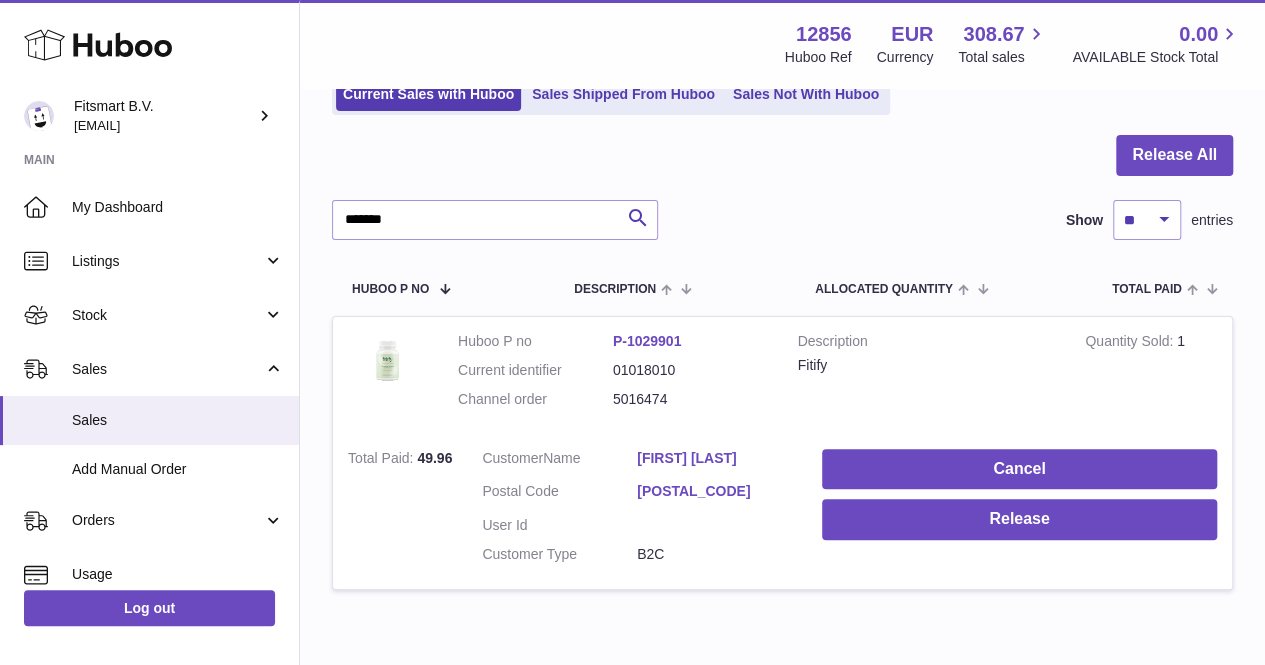 drag, startPoint x: 692, startPoint y: 401, endPoint x: 592, endPoint y: 403, distance: 100.02 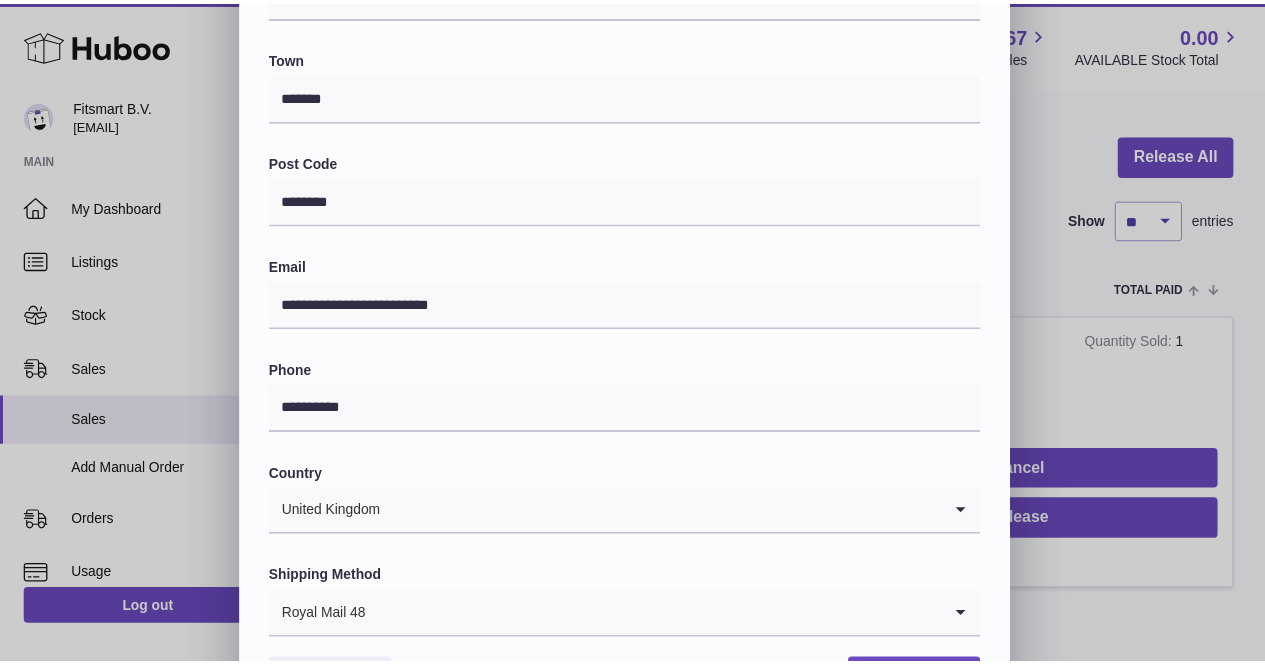scroll, scrollTop: 506, scrollLeft: 0, axis: vertical 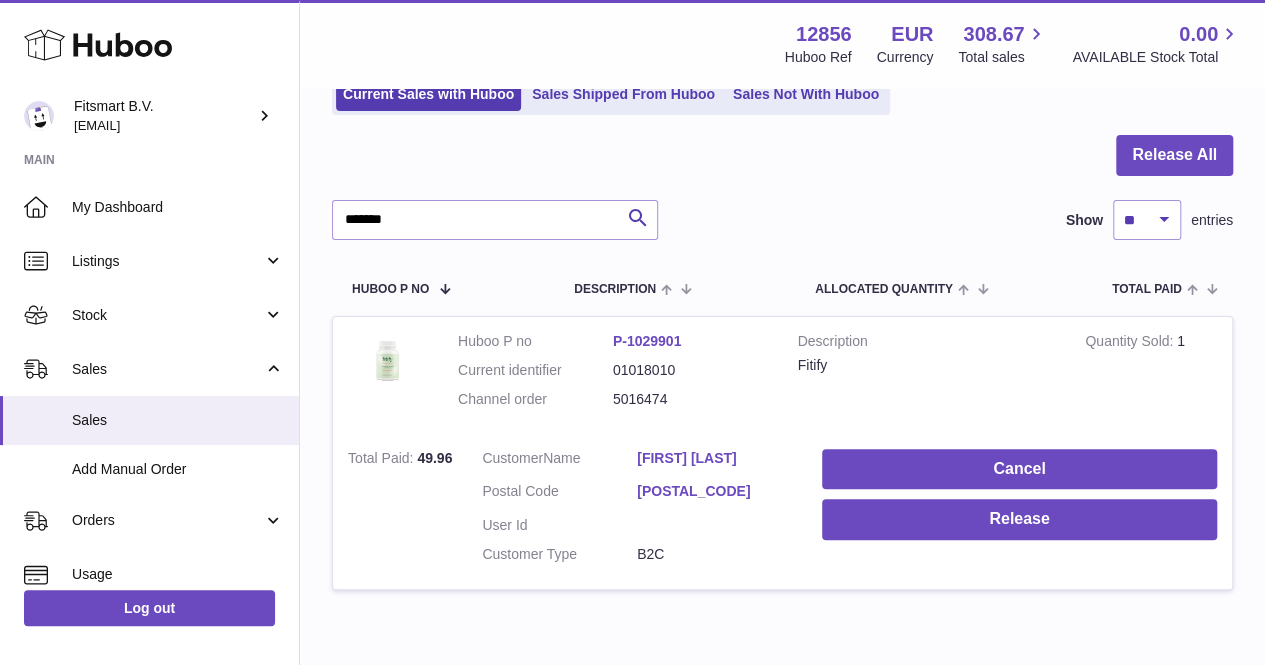 click at bounding box center (632, 332) 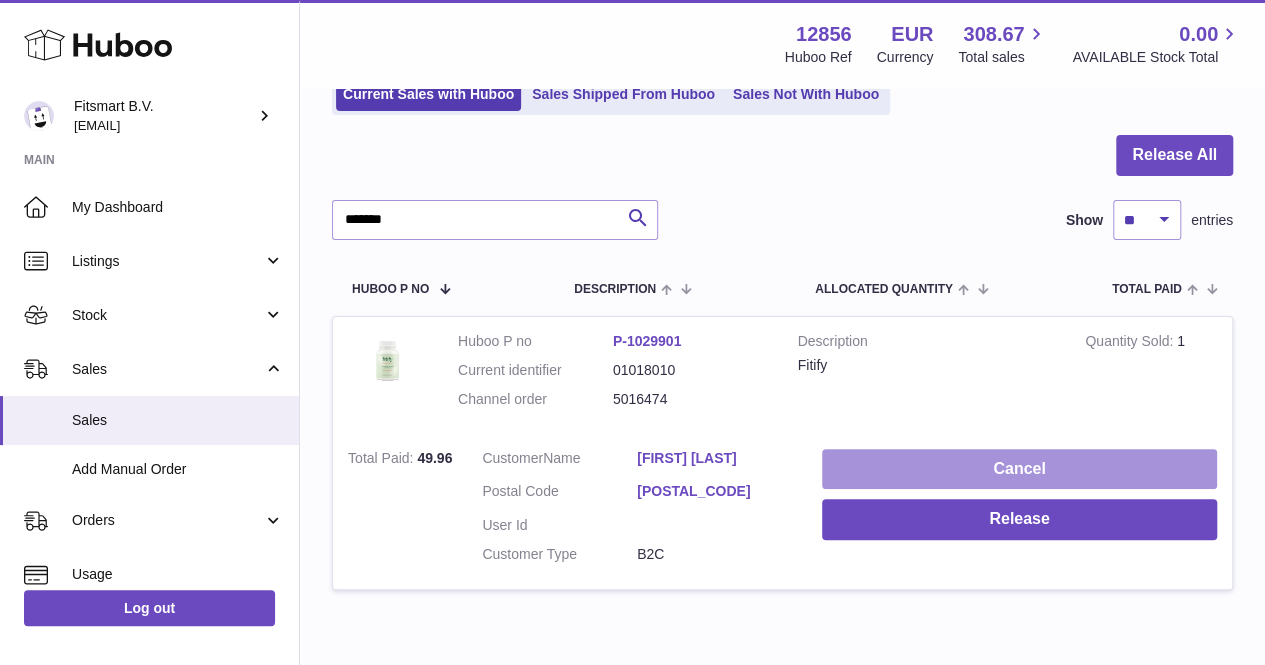 click on "Cancel" at bounding box center [1019, 469] 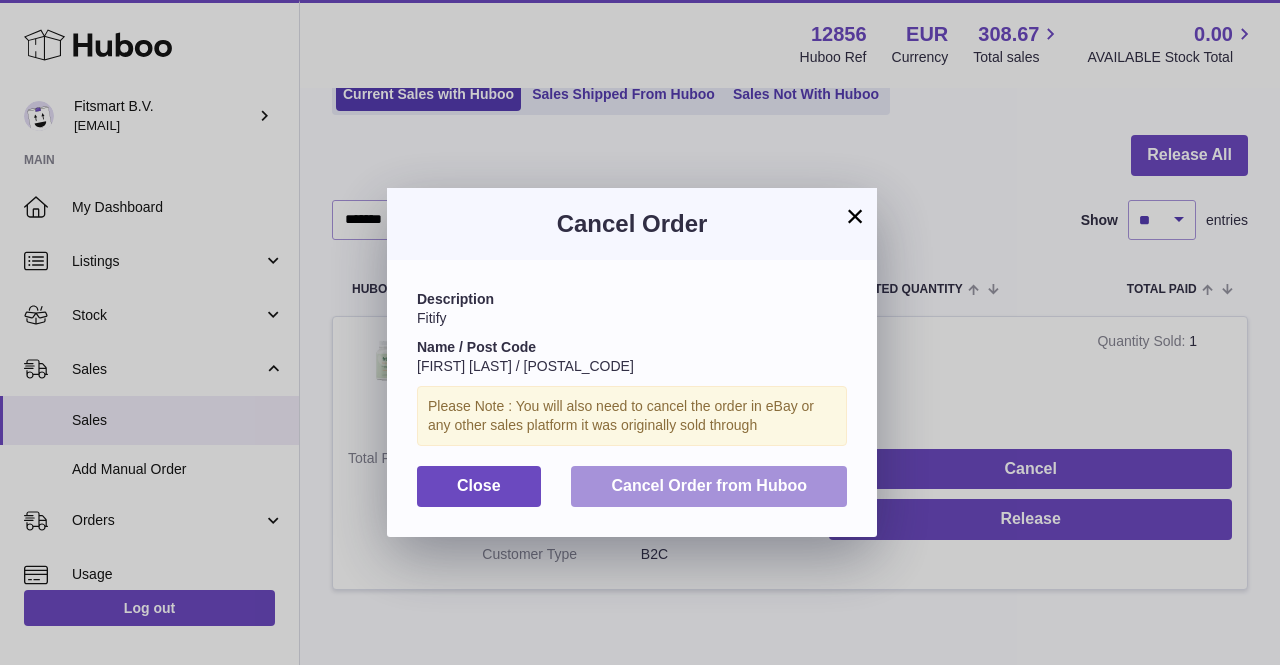 click on "Cancel Order from Huboo" at bounding box center (709, 485) 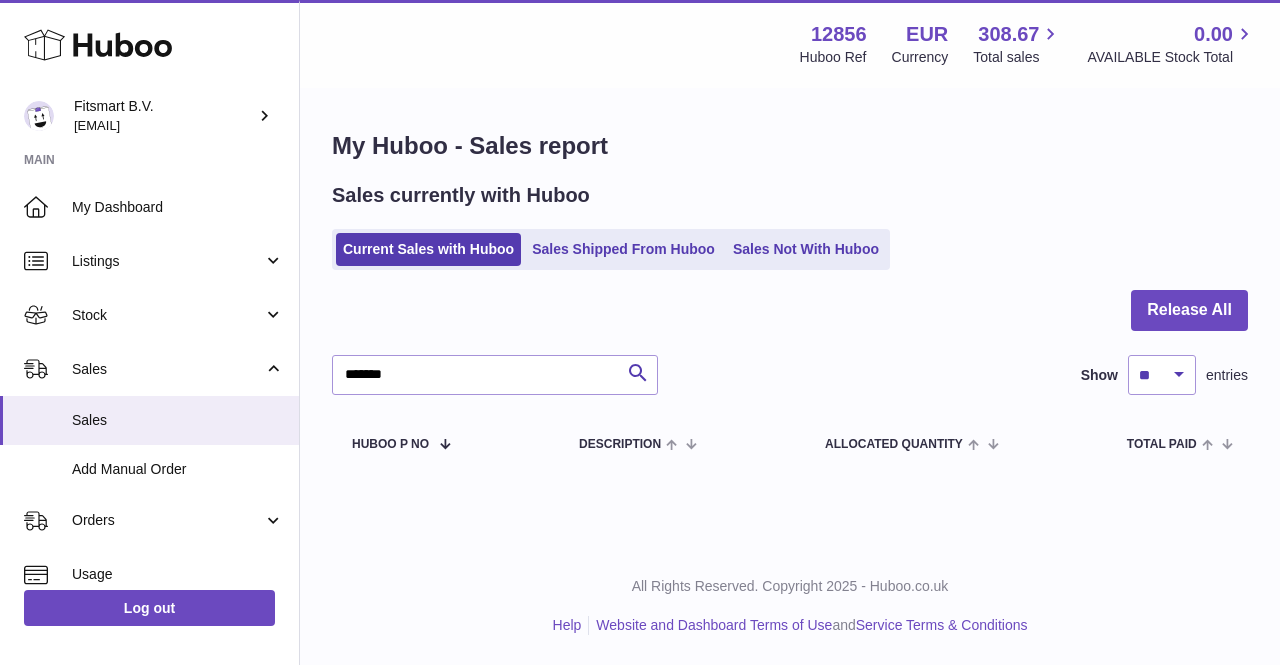 scroll, scrollTop: 0, scrollLeft: 0, axis: both 